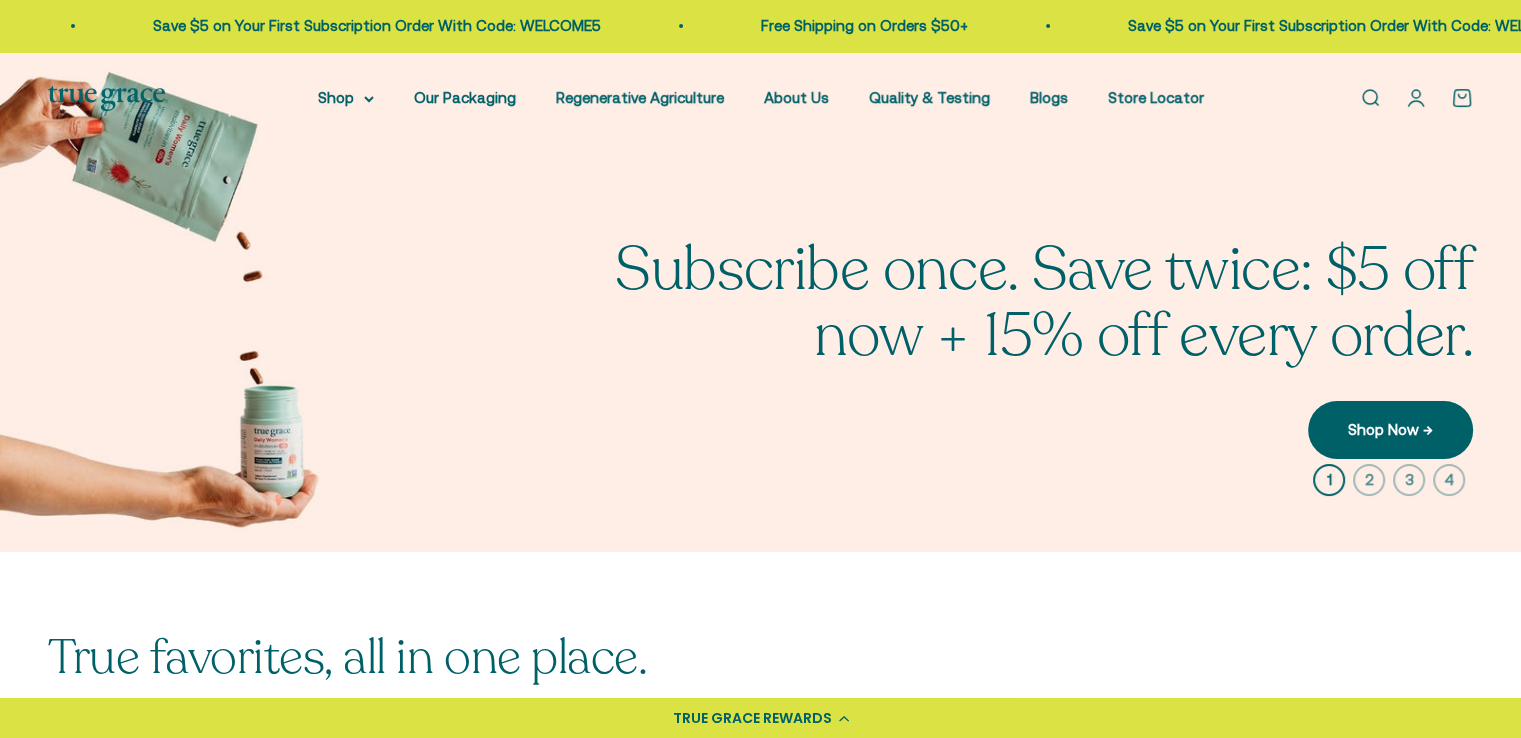 scroll, scrollTop: 0, scrollLeft: 0, axis: both 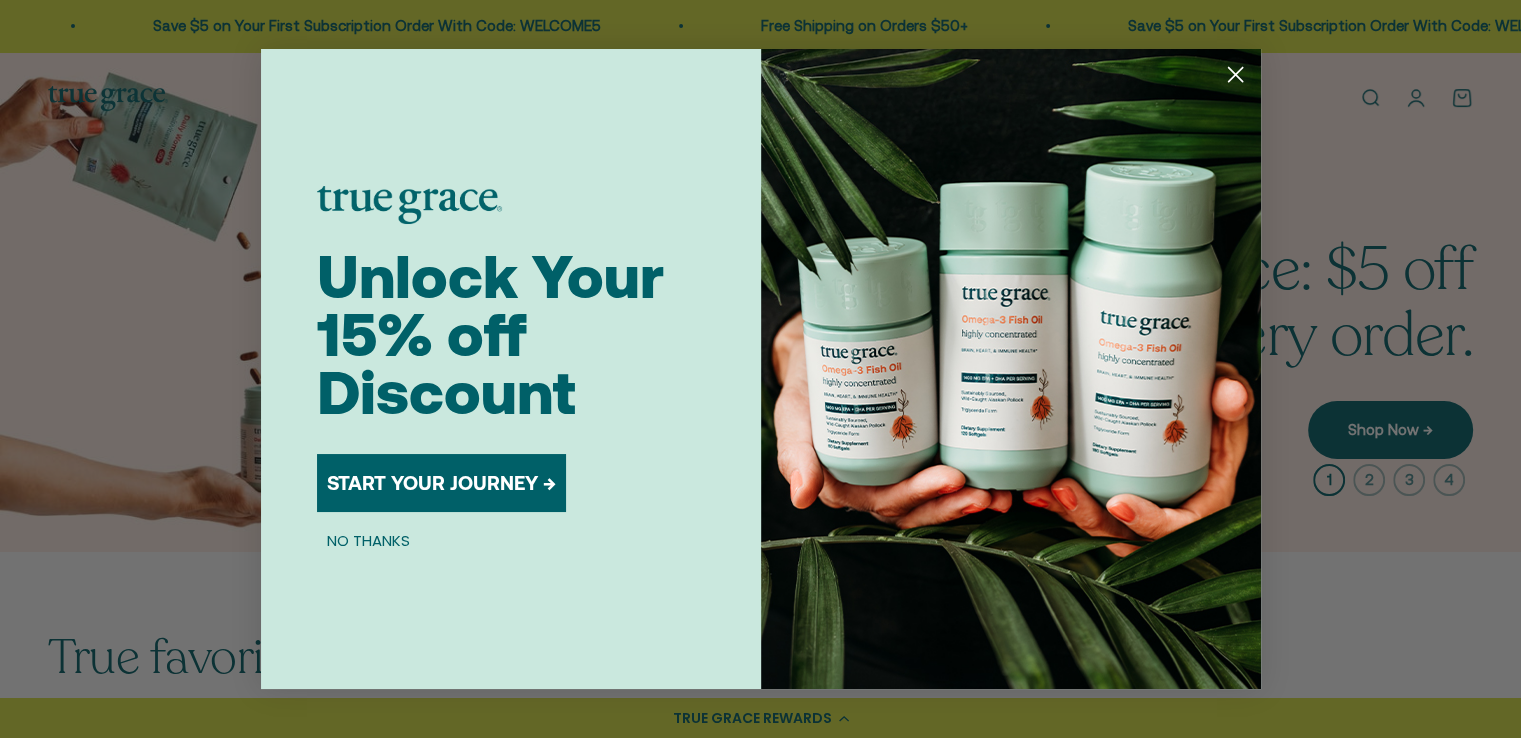 click 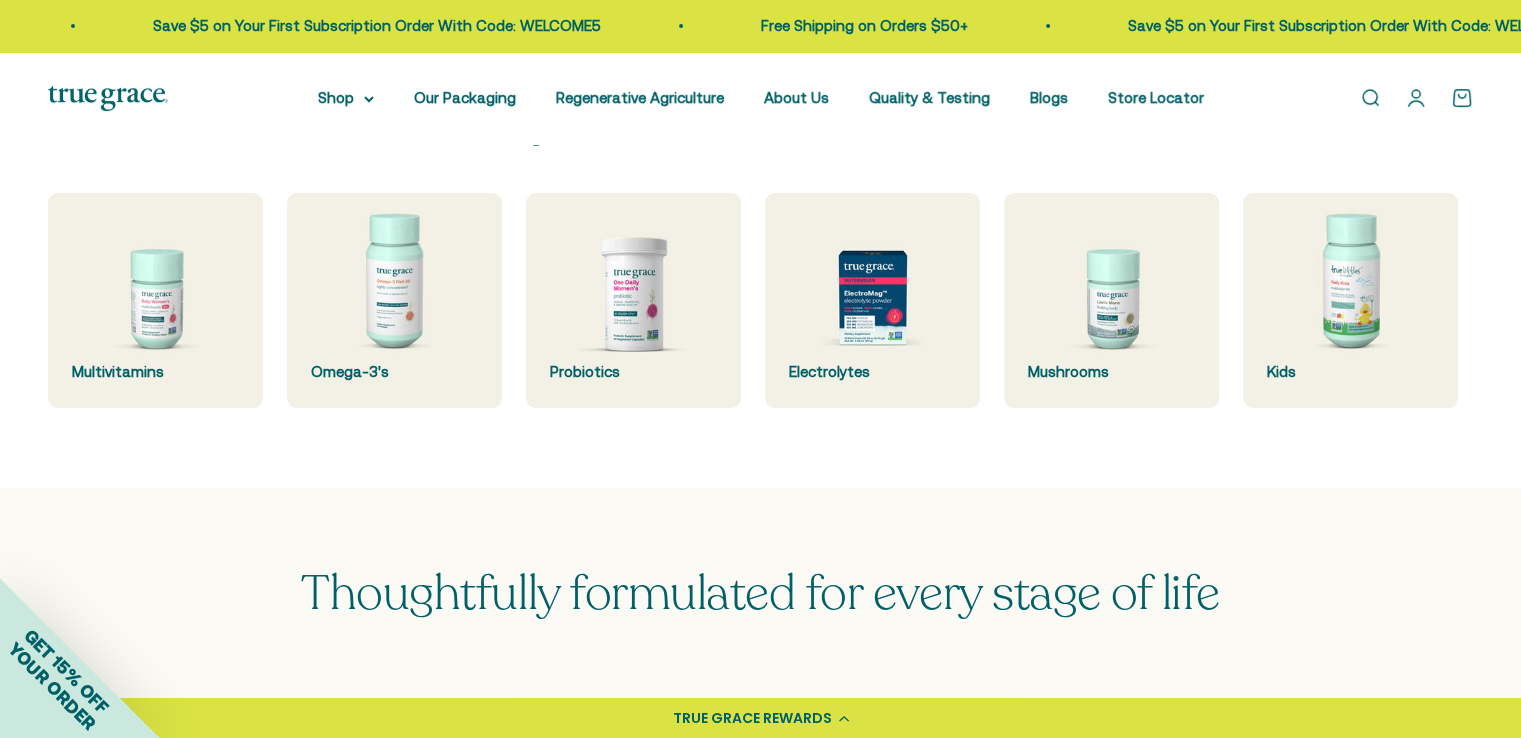 scroll, scrollTop: 600, scrollLeft: 0, axis: vertical 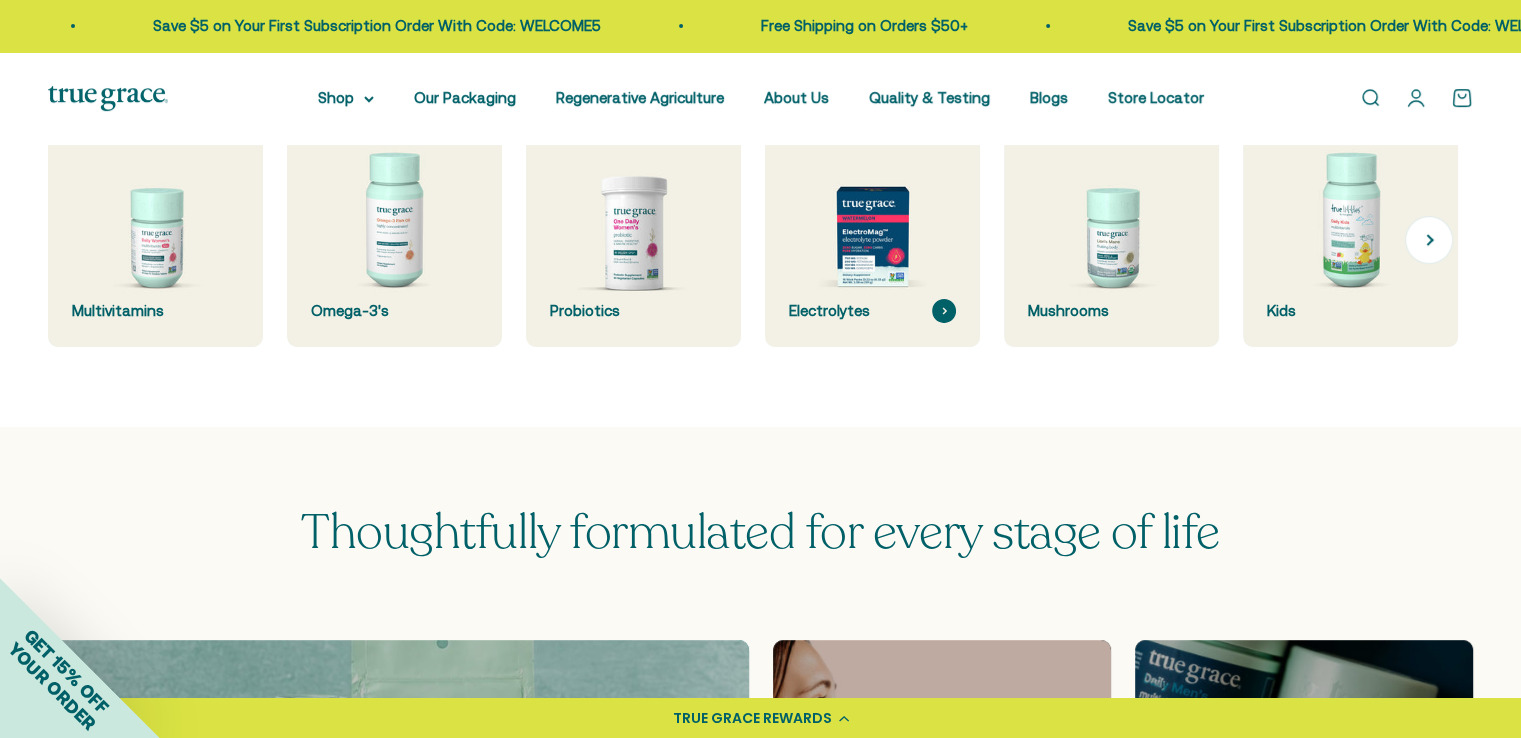 click at bounding box center [873, 240] 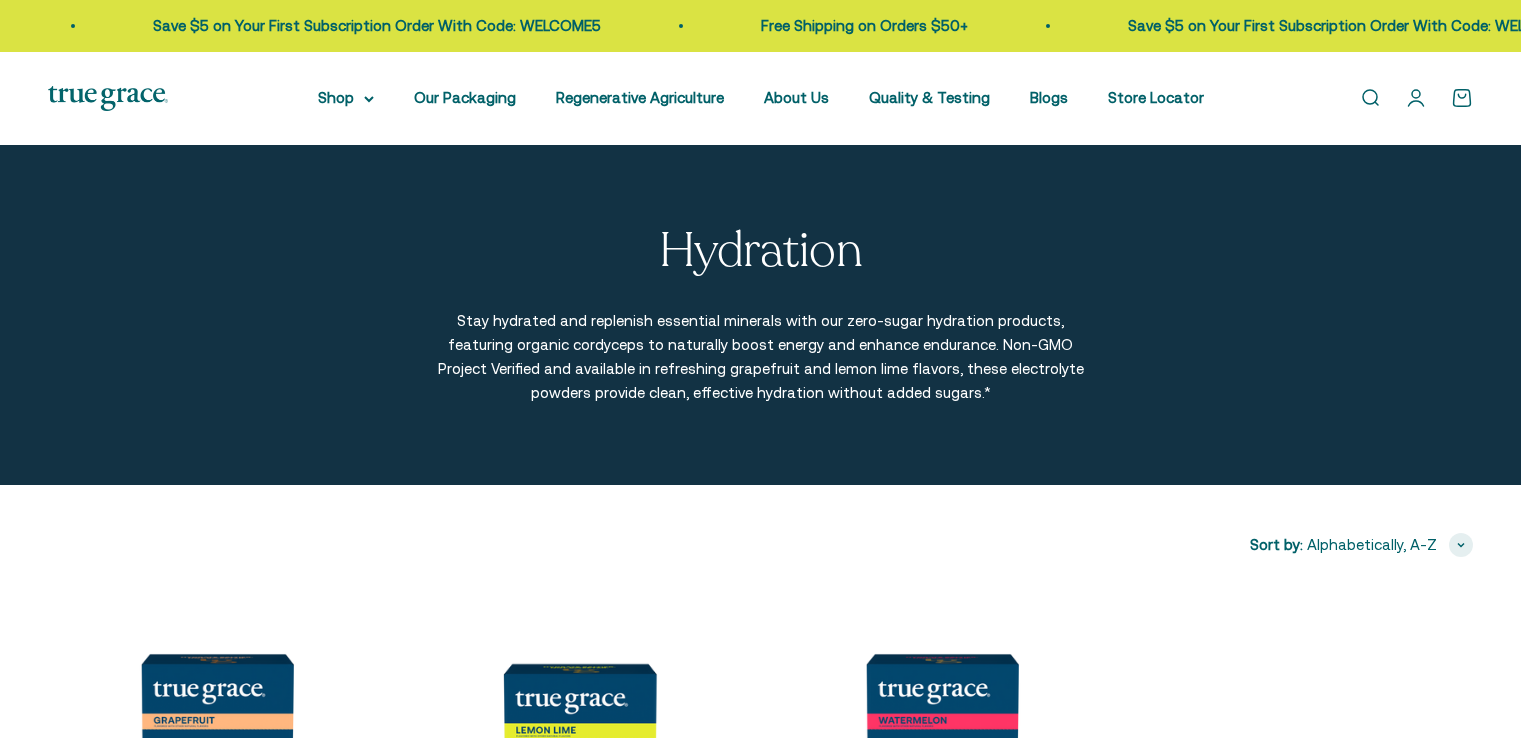 scroll, scrollTop: 0, scrollLeft: 0, axis: both 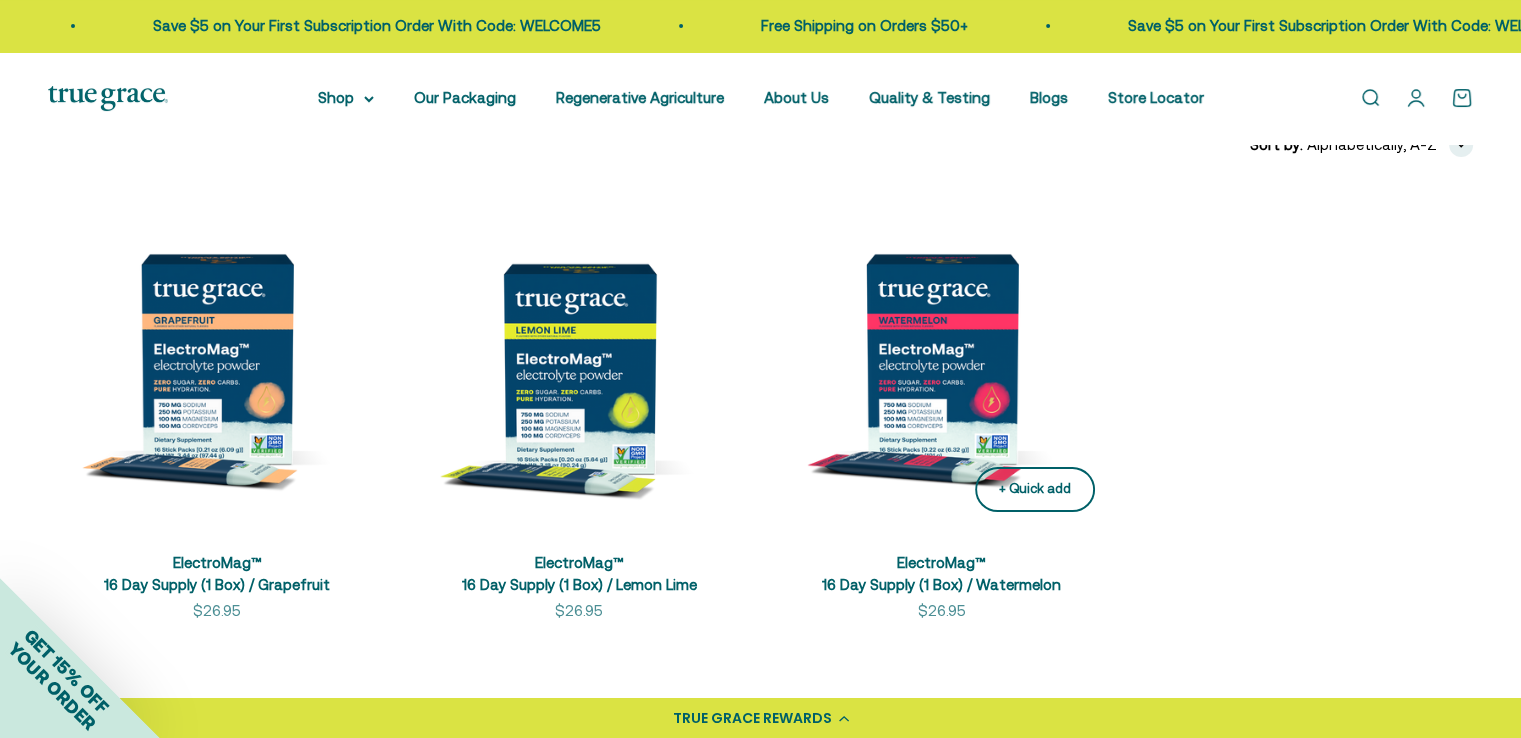 click on "+ Quick add" at bounding box center (1035, 489) 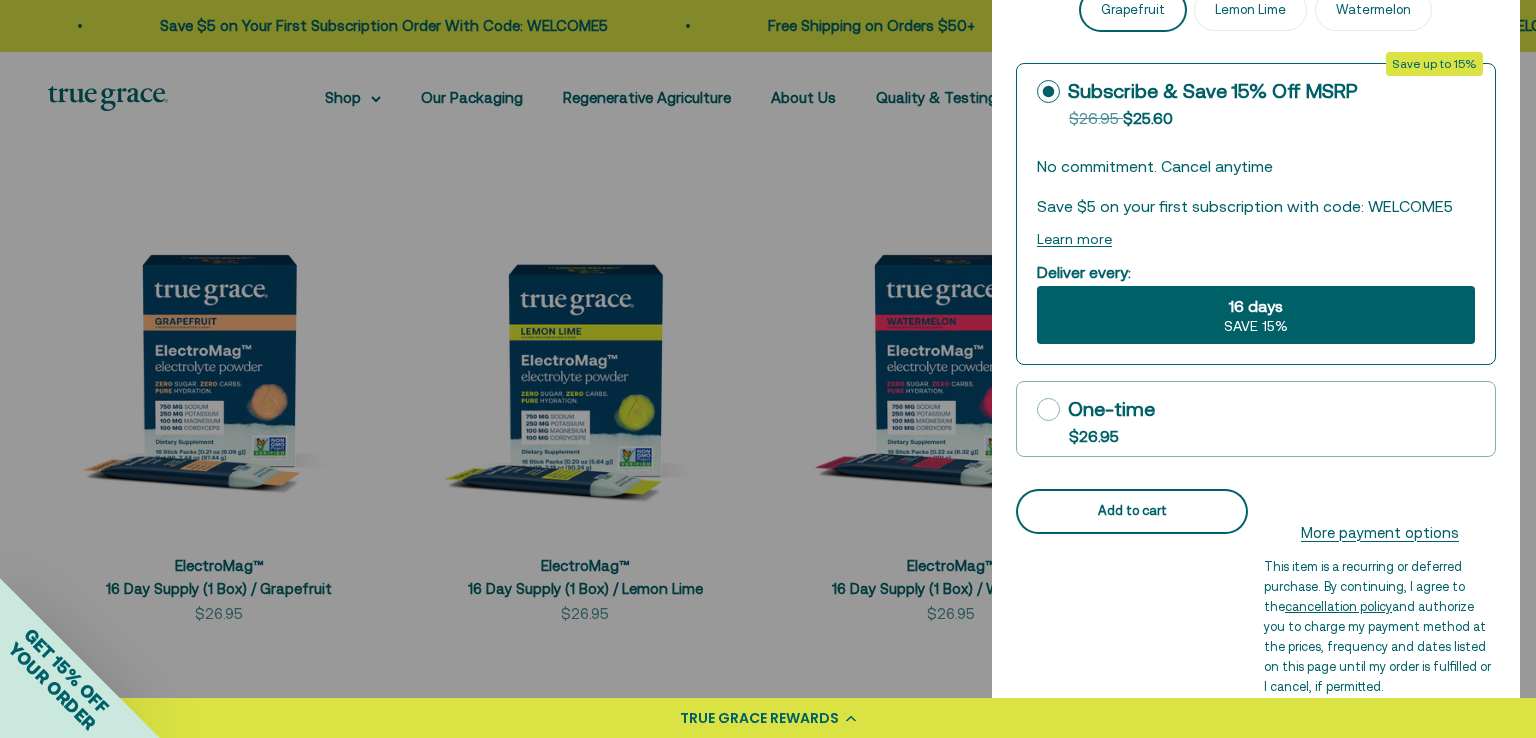 click on "Add to cart" at bounding box center [1132, 511] 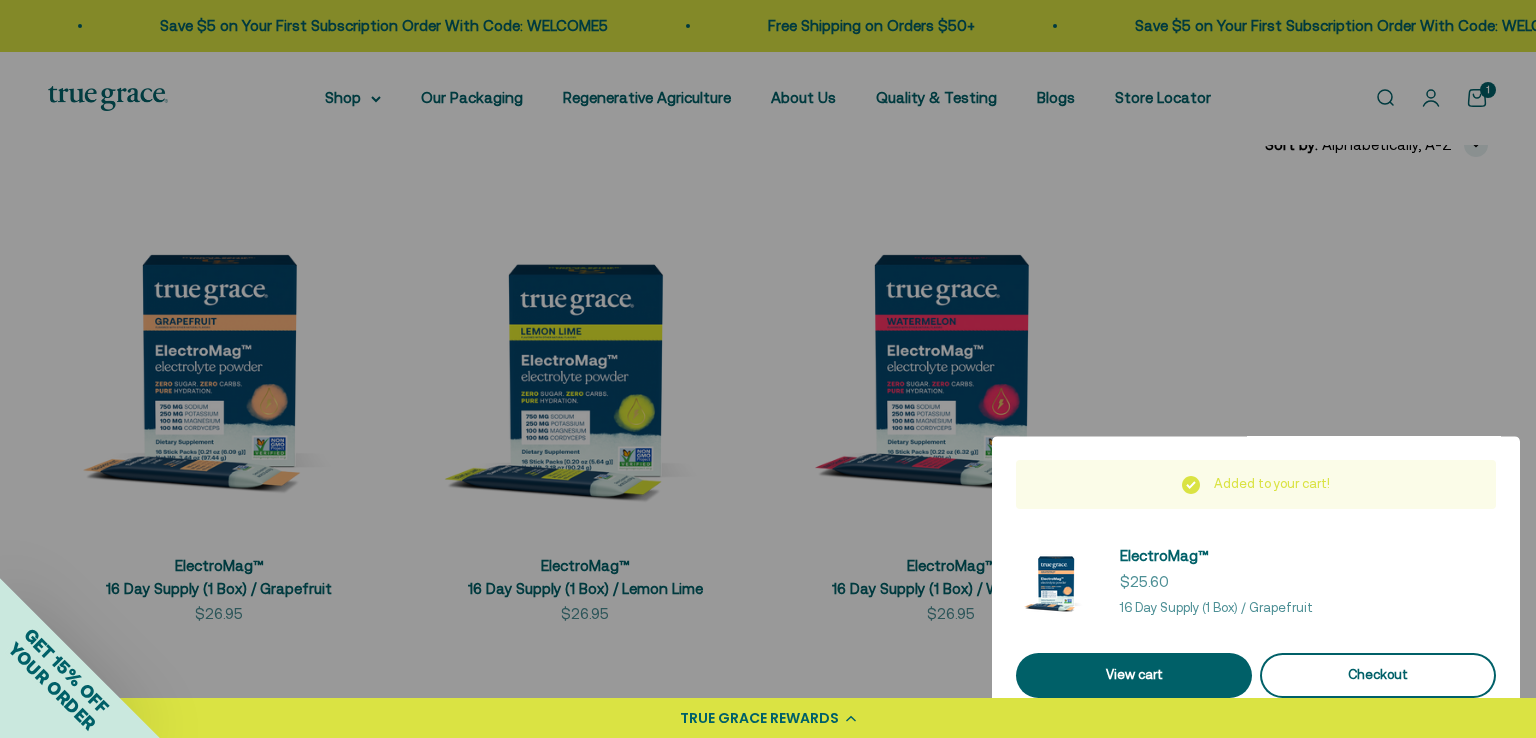 click on "Checkout" at bounding box center [1378, 675] 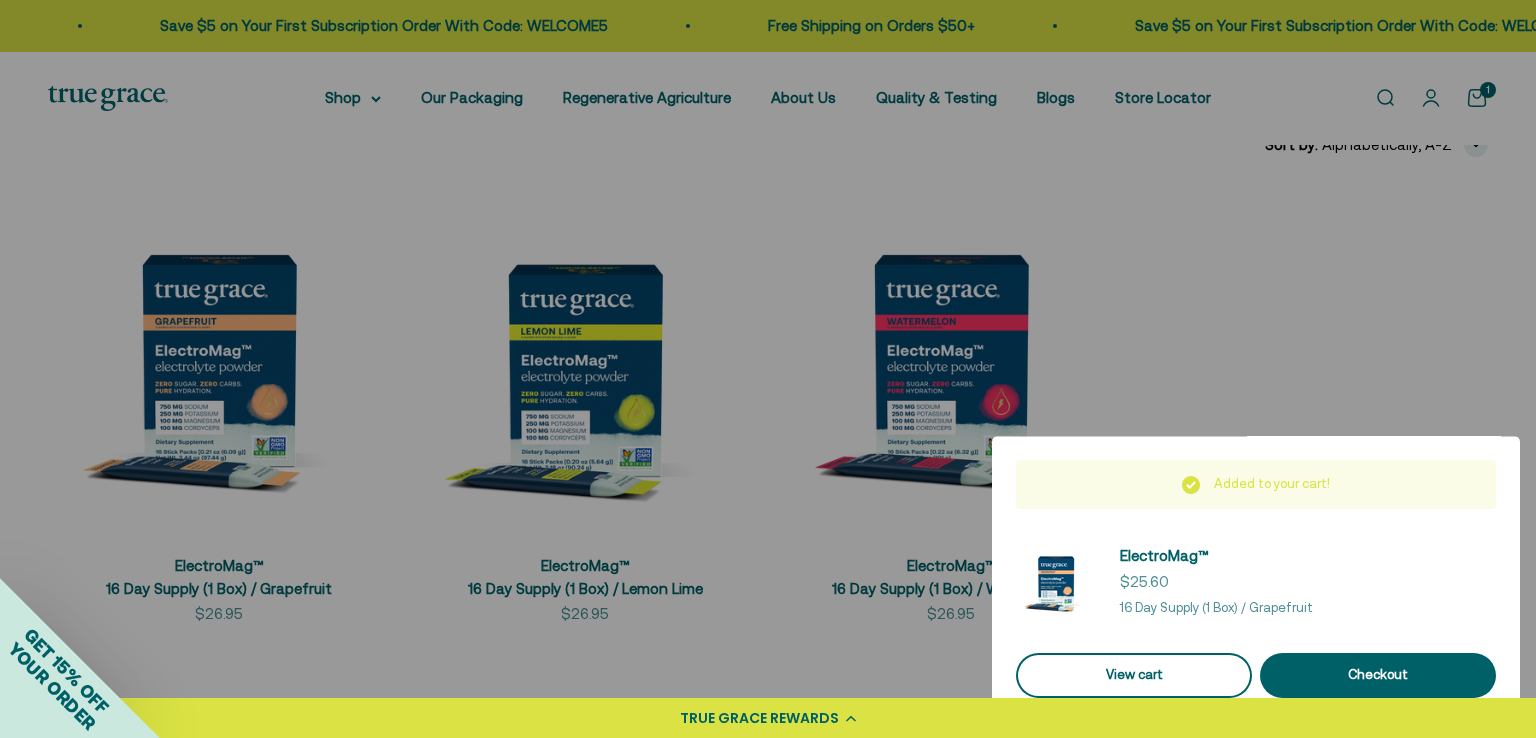 click on "View cart" at bounding box center (1134, 675) 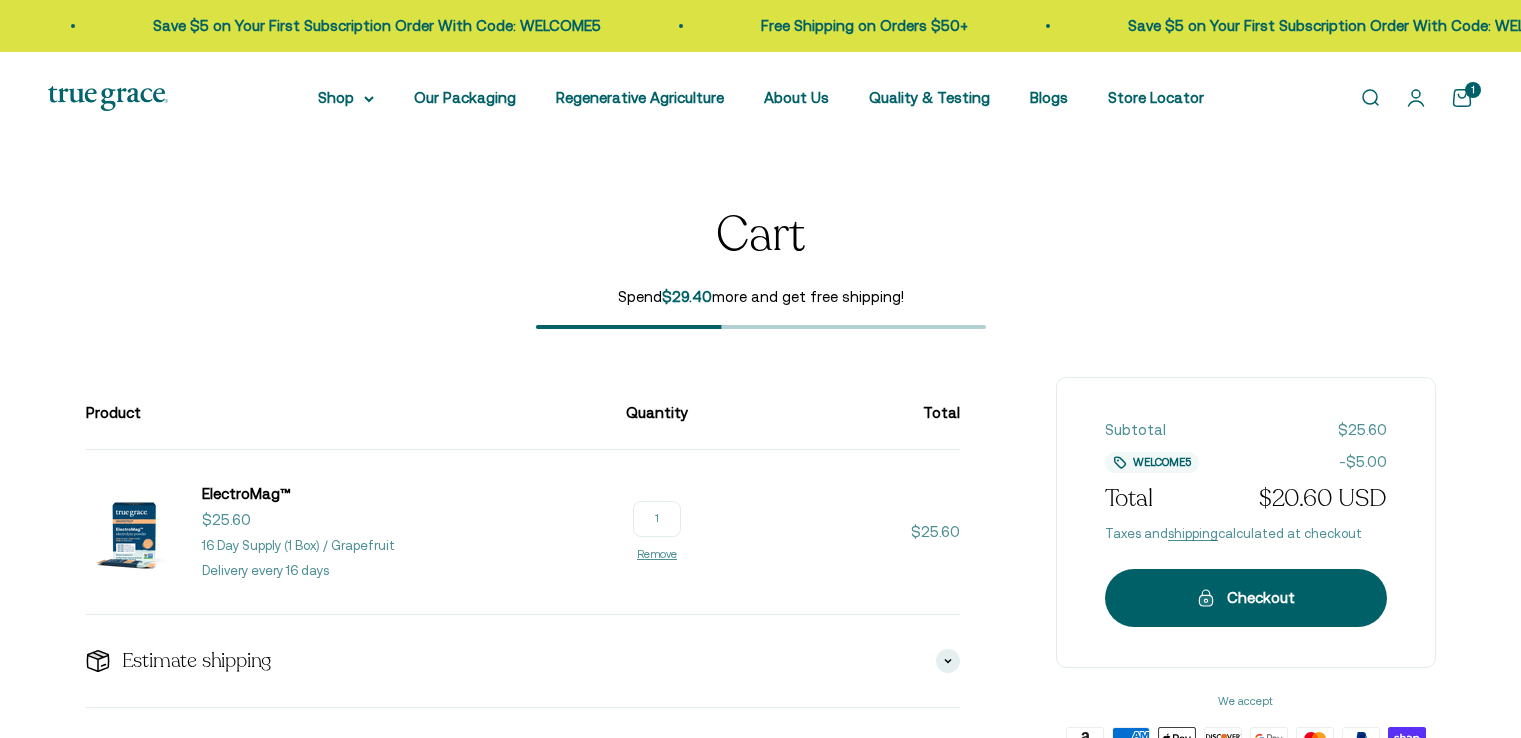 scroll, scrollTop: 0, scrollLeft: 0, axis: both 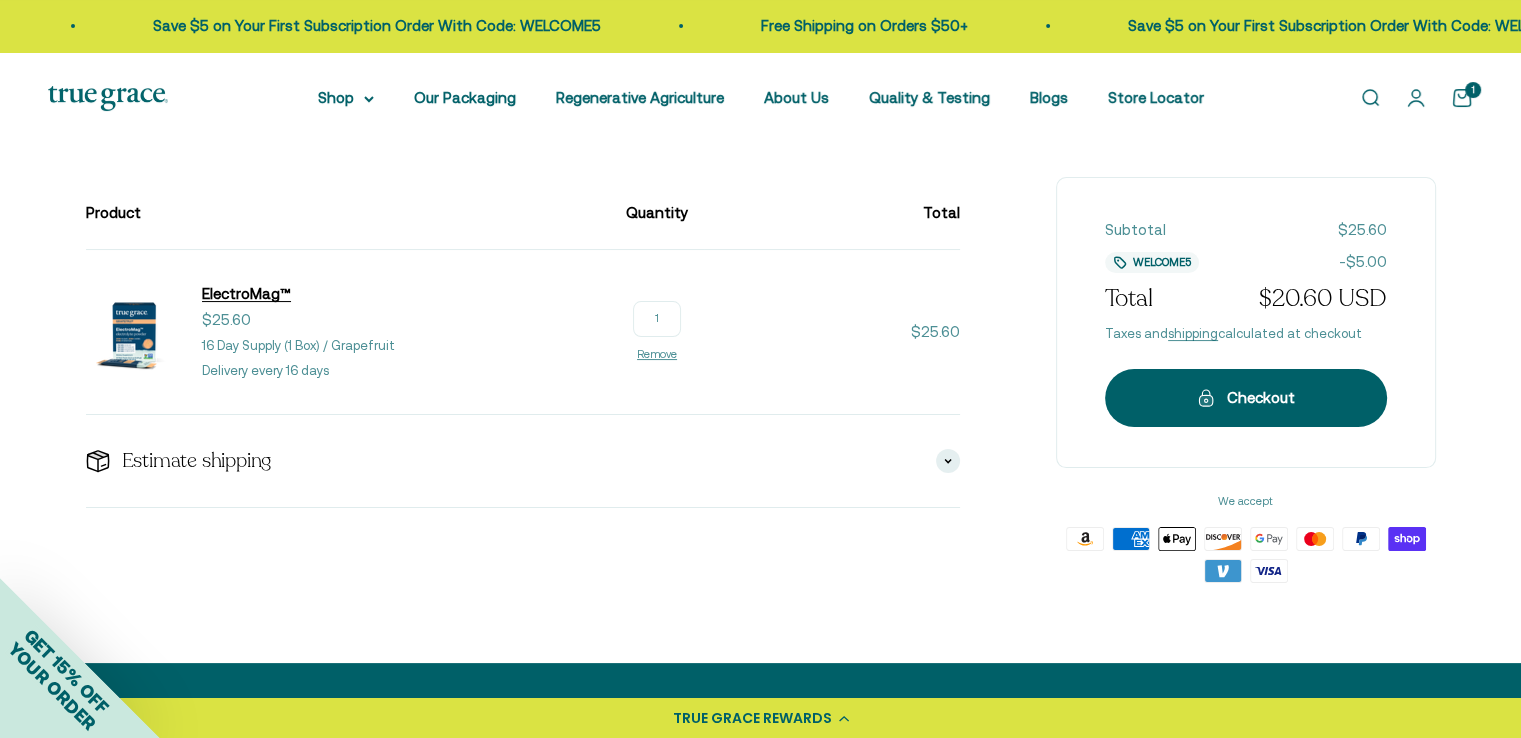 click on "ElectroMag™" at bounding box center (246, 293) 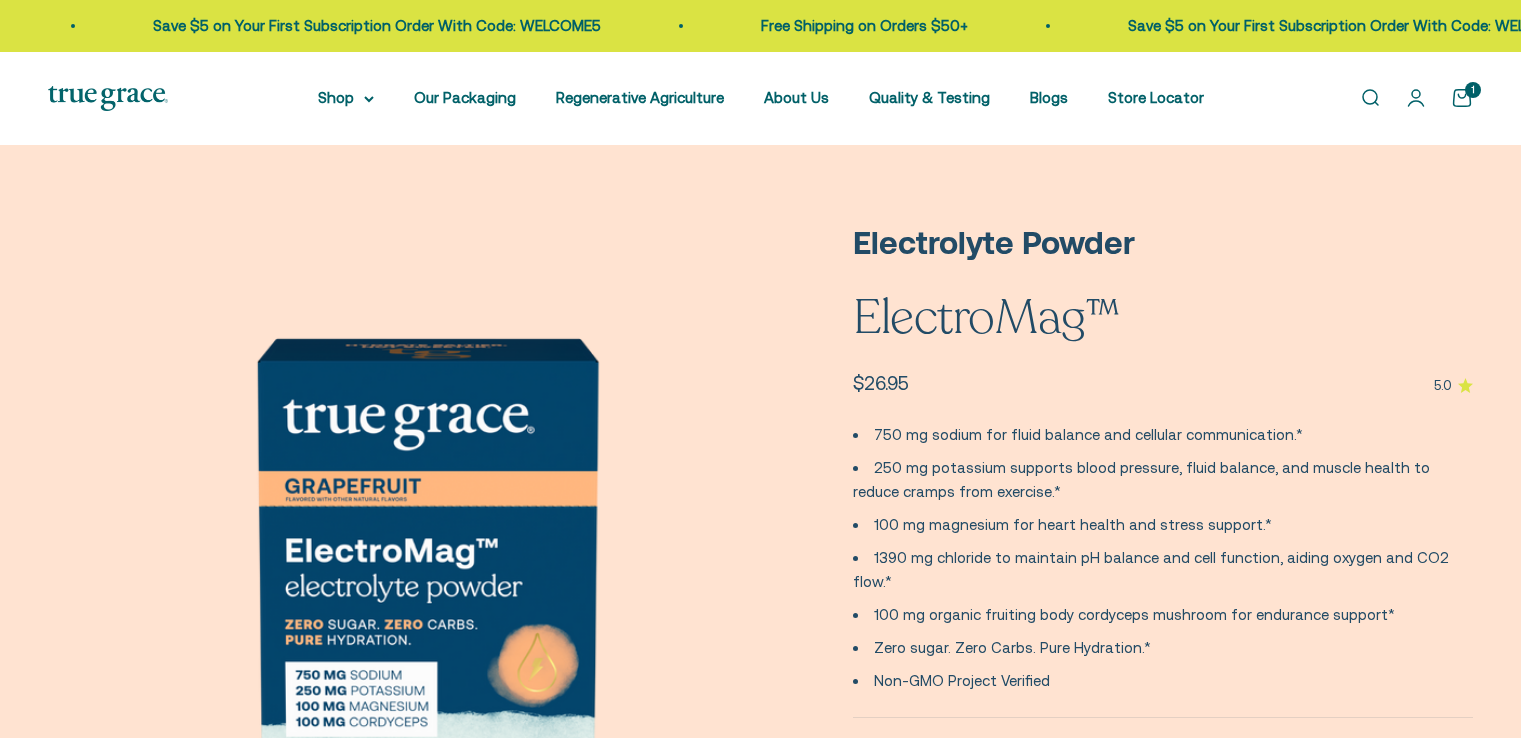 scroll, scrollTop: 0, scrollLeft: 0, axis: both 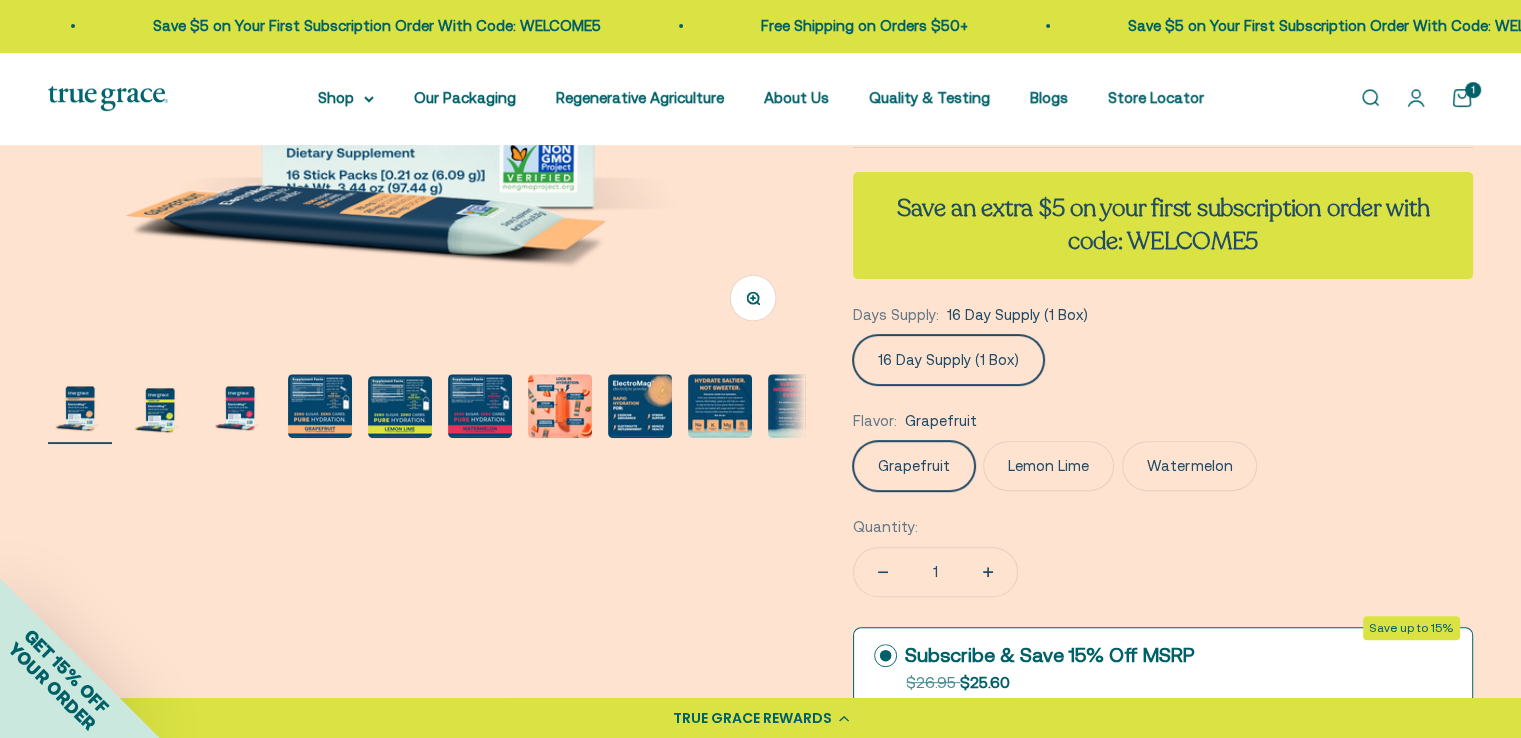 click on "Watermelon" 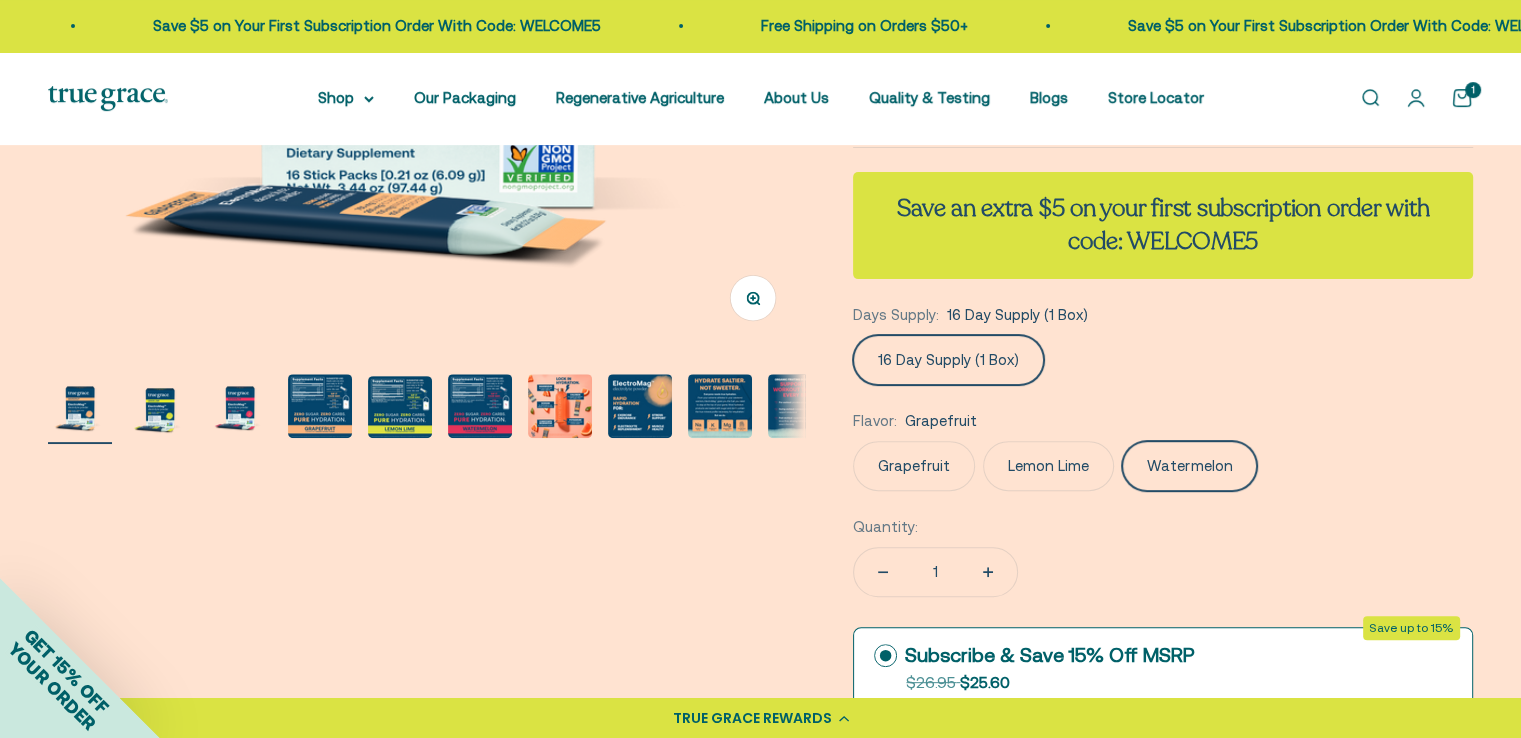 scroll, scrollTop: 0, scrollLeft: 1562, axis: horizontal 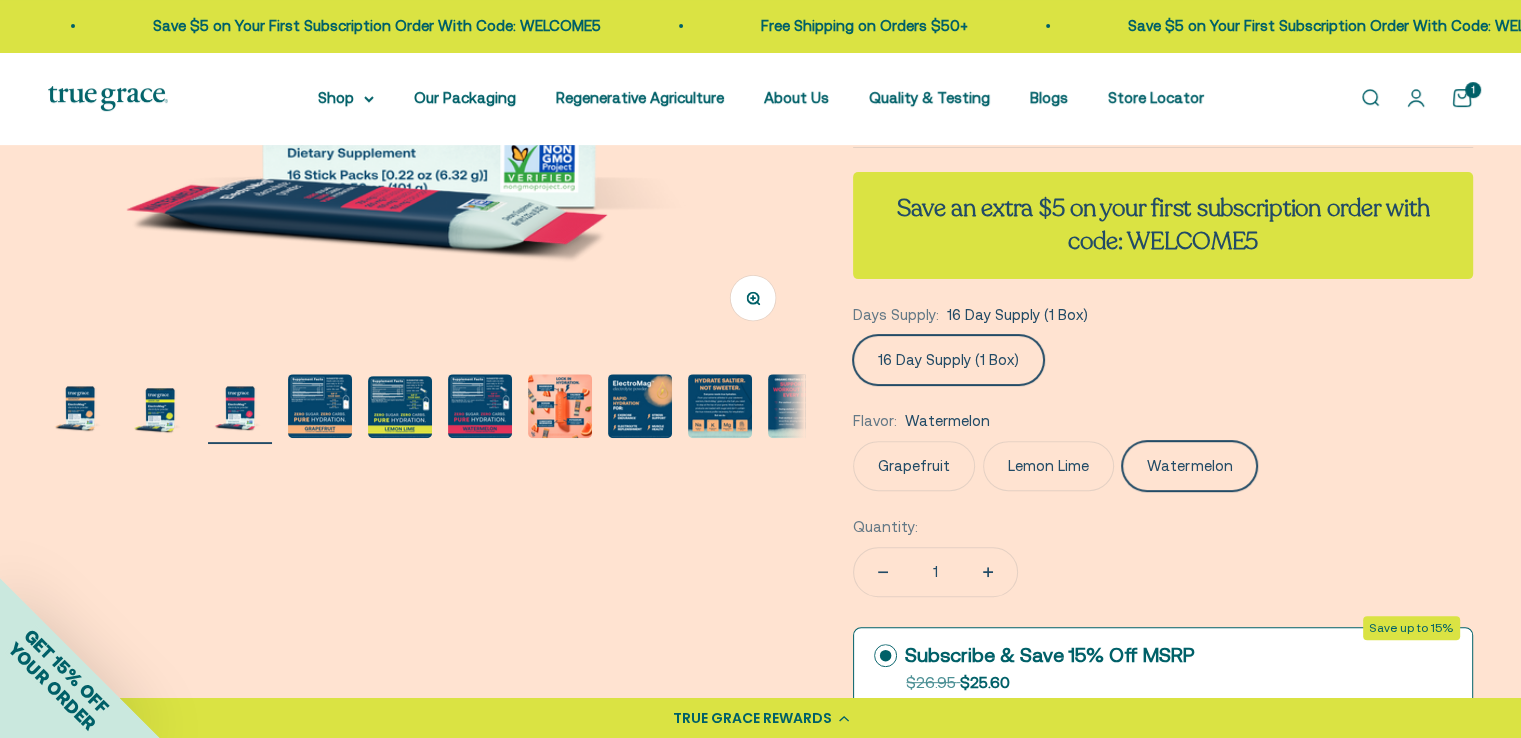 click 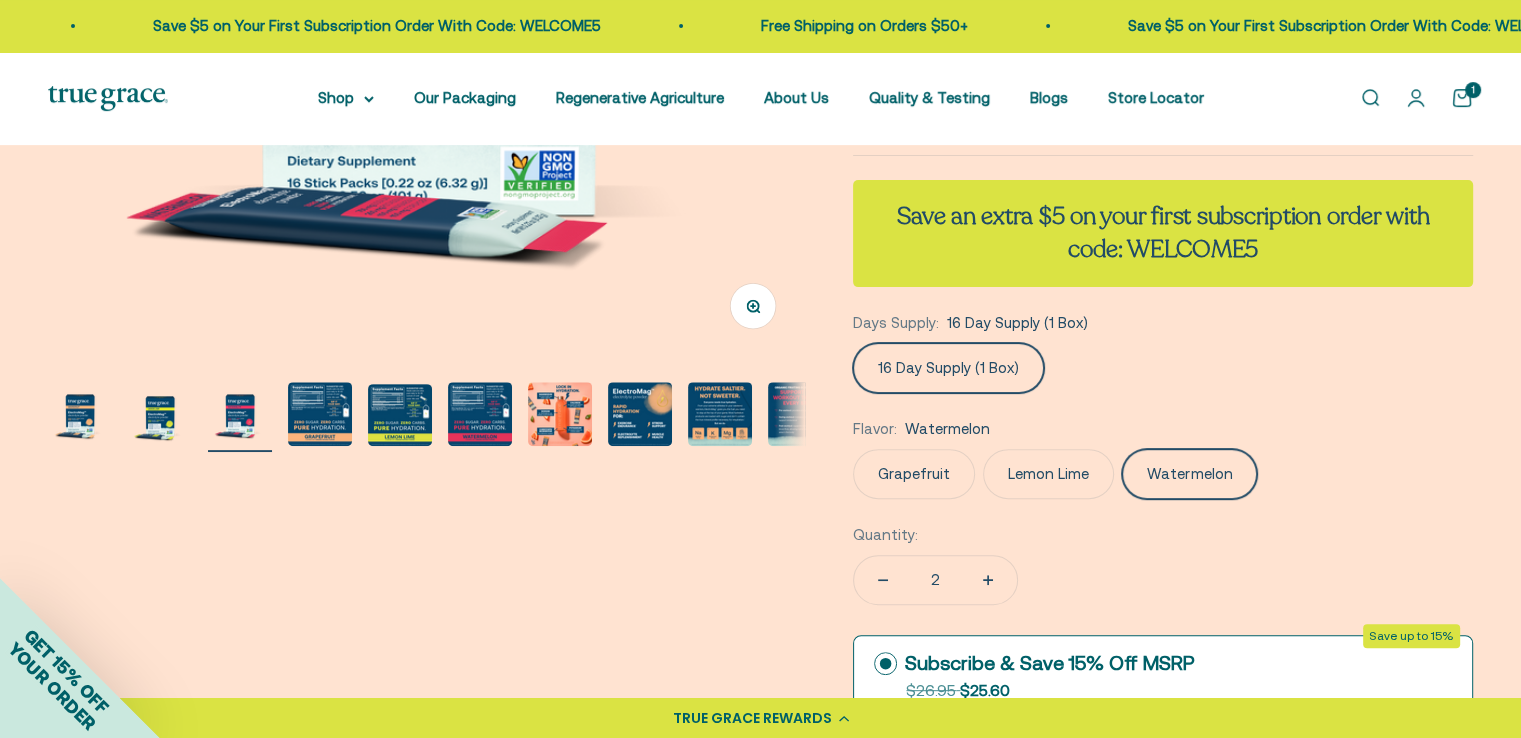 scroll, scrollTop: 500, scrollLeft: 0, axis: vertical 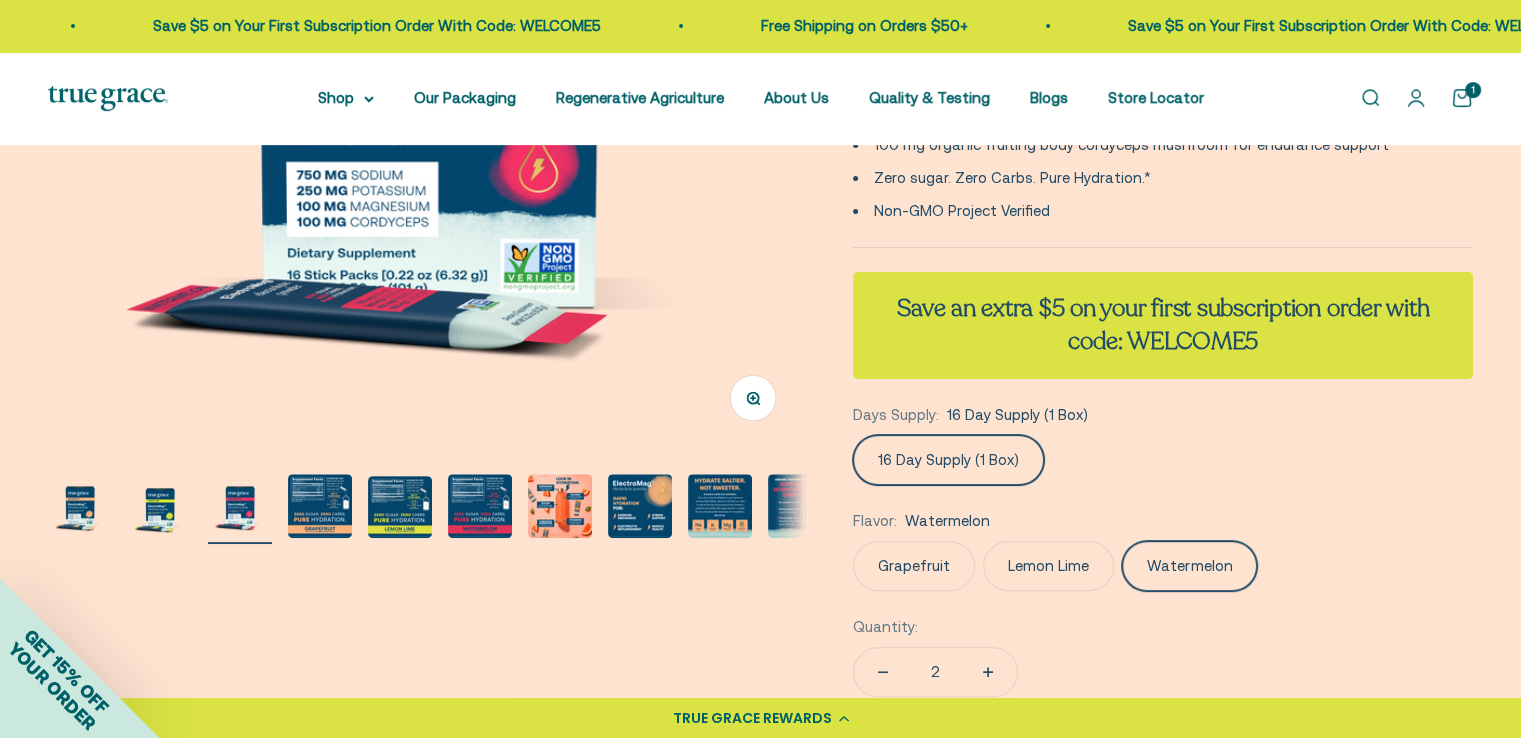 click 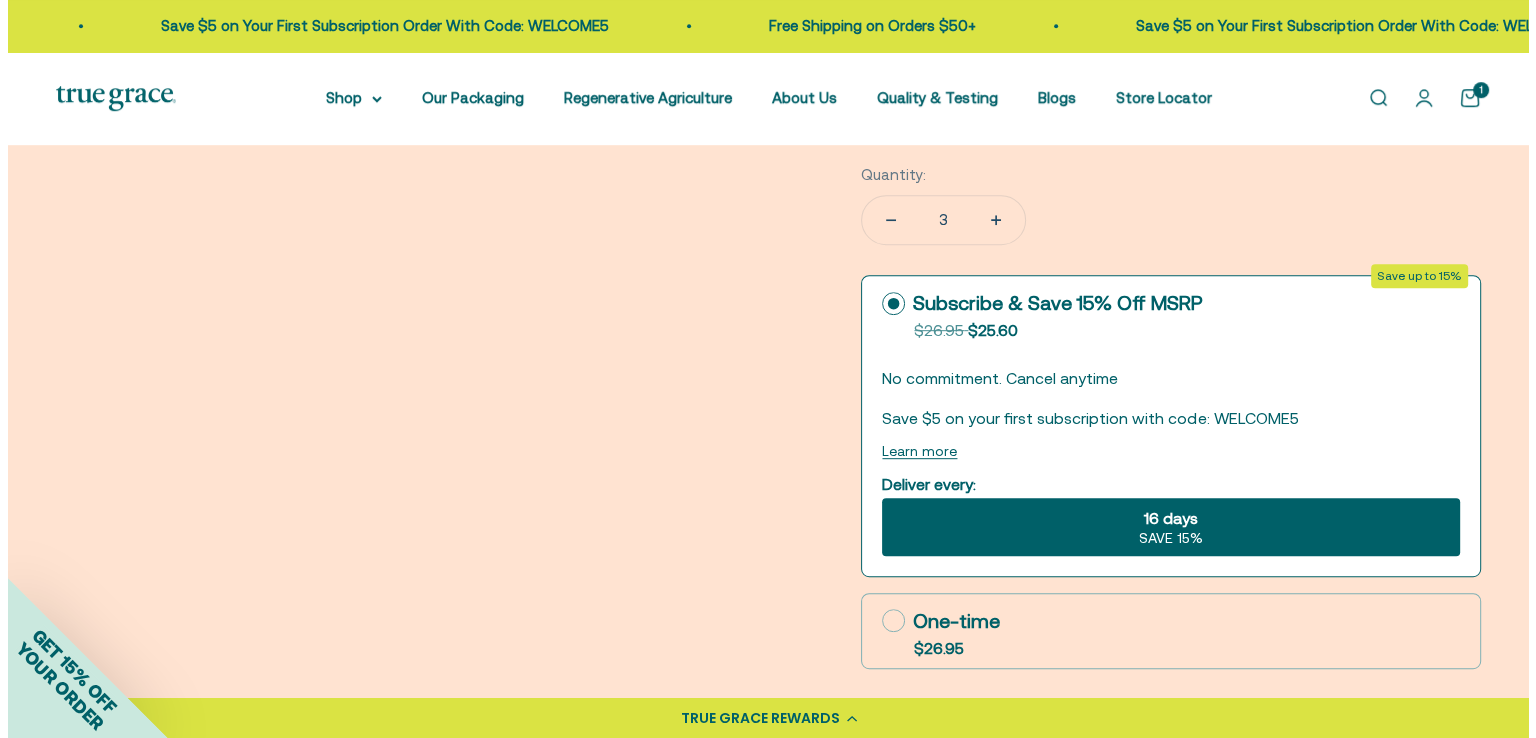scroll, scrollTop: 1000, scrollLeft: 0, axis: vertical 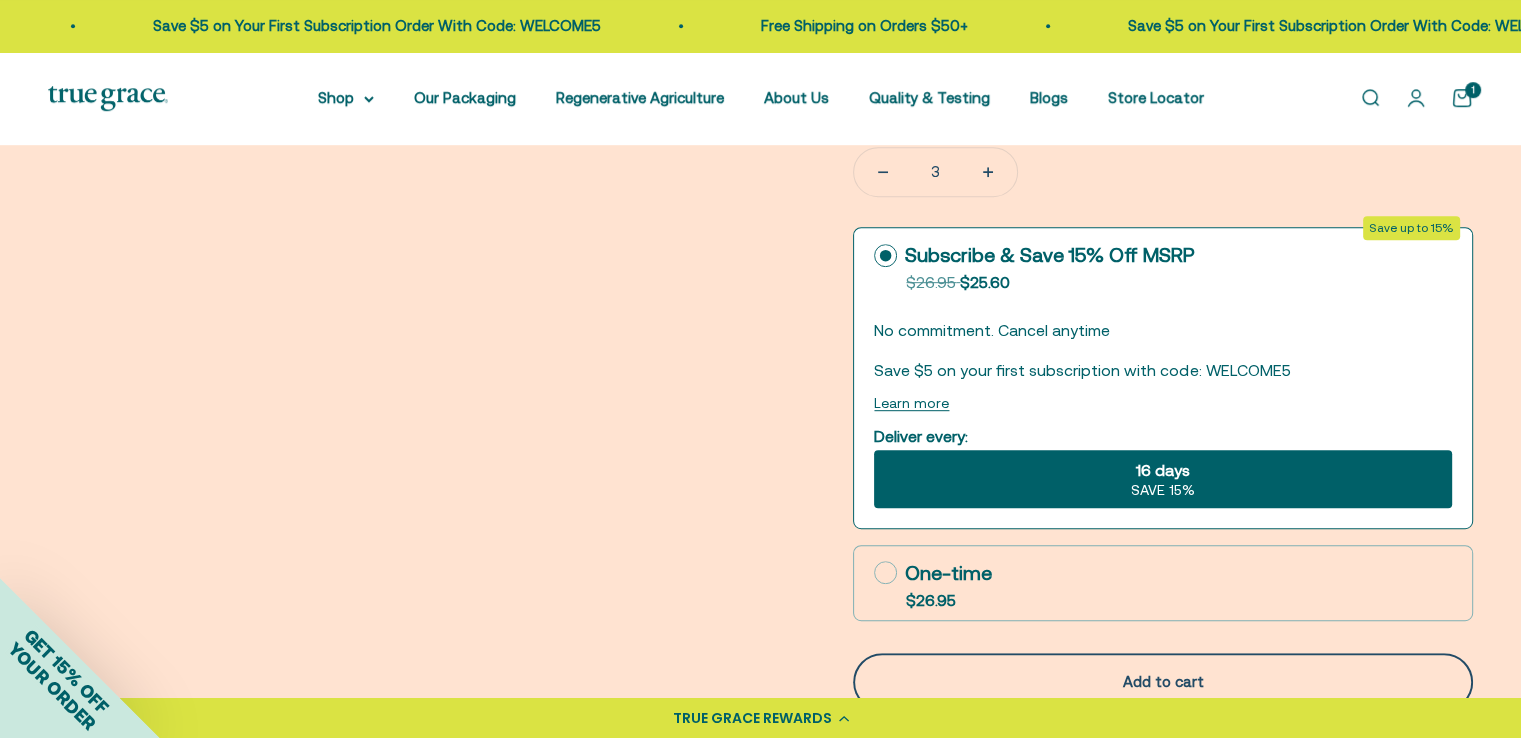 click on "Add to cart" at bounding box center [1163, 682] 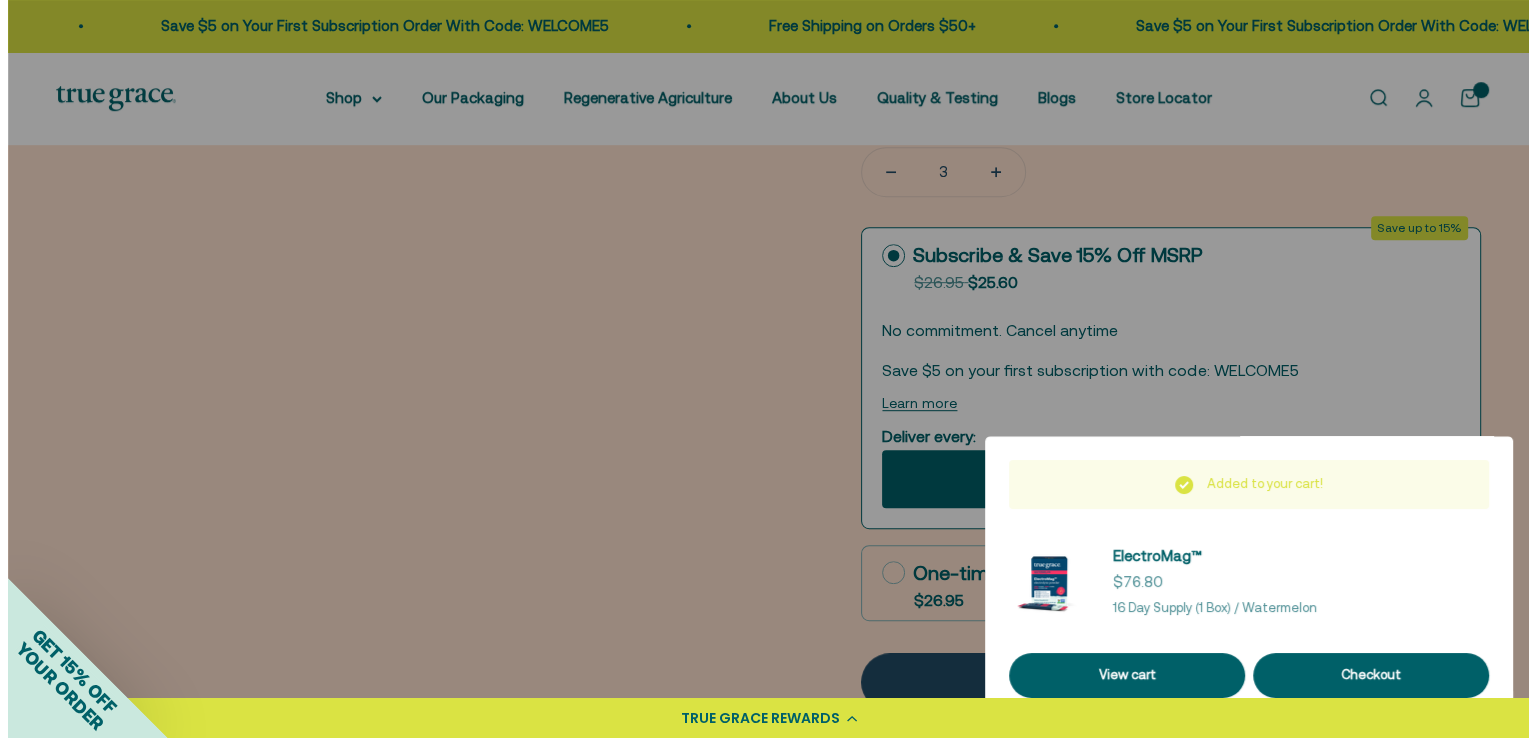 scroll, scrollTop: 0, scrollLeft: 1579, axis: horizontal 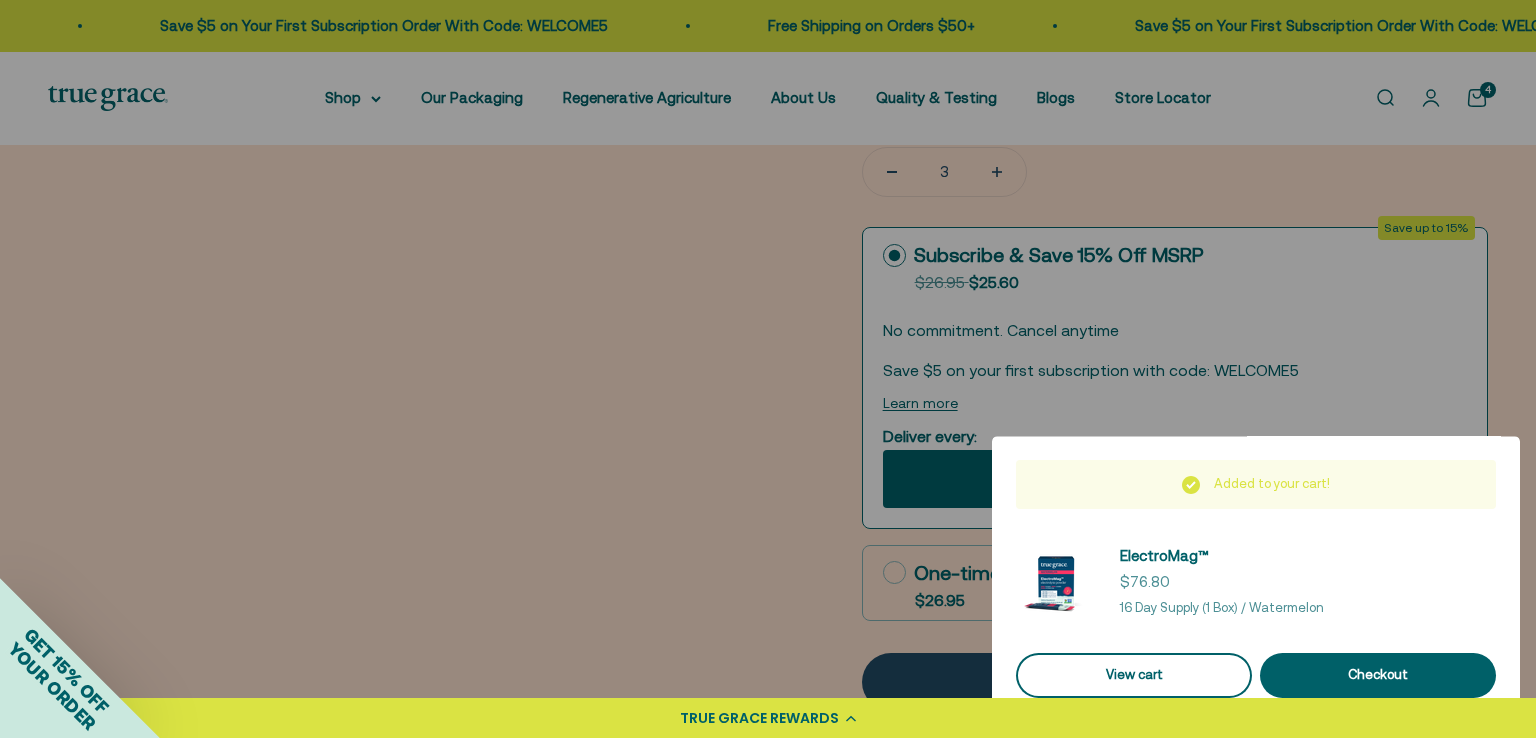 click on "View cart" at bounding box center (1134, 675) 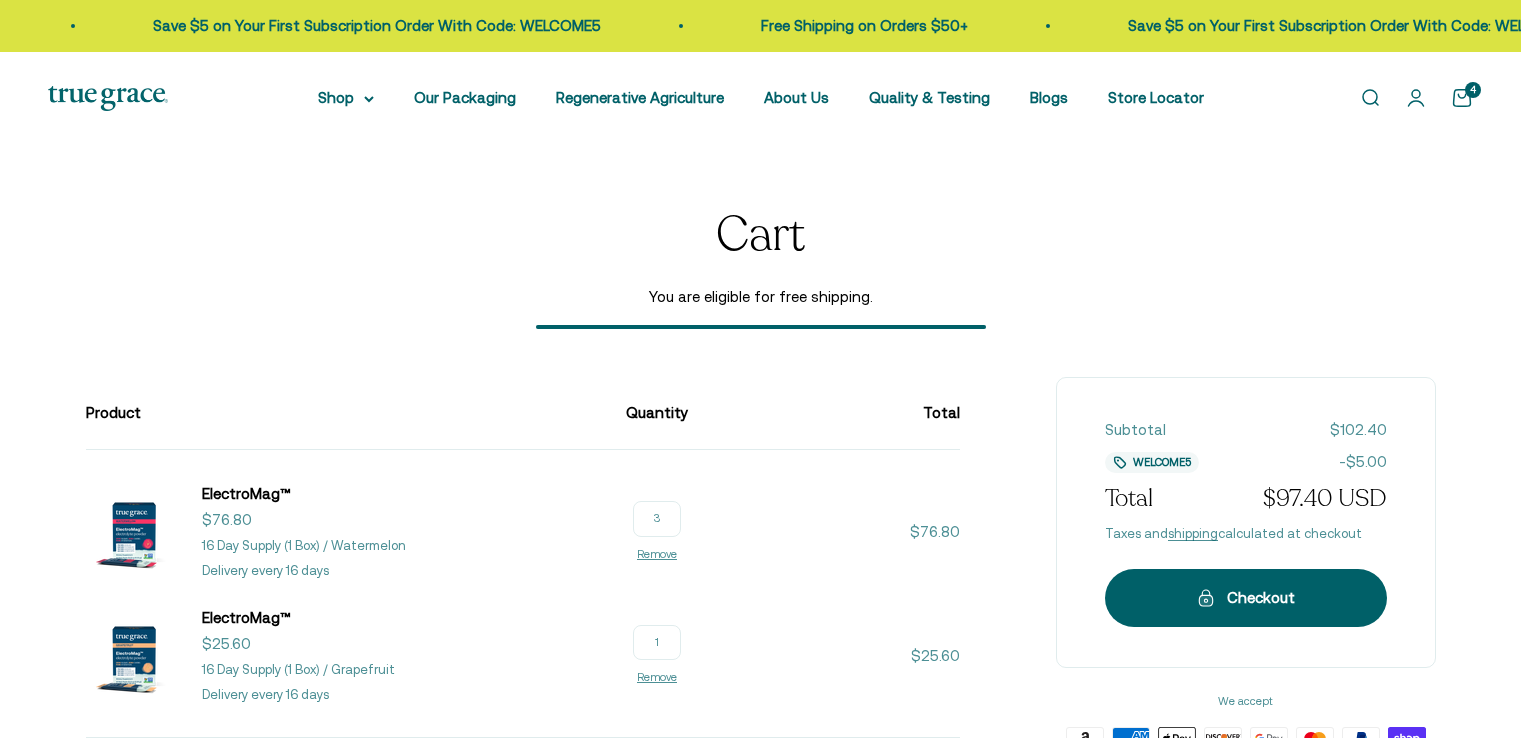 scroll, scrollTop: 0, scrollLeft: 0, axis: both 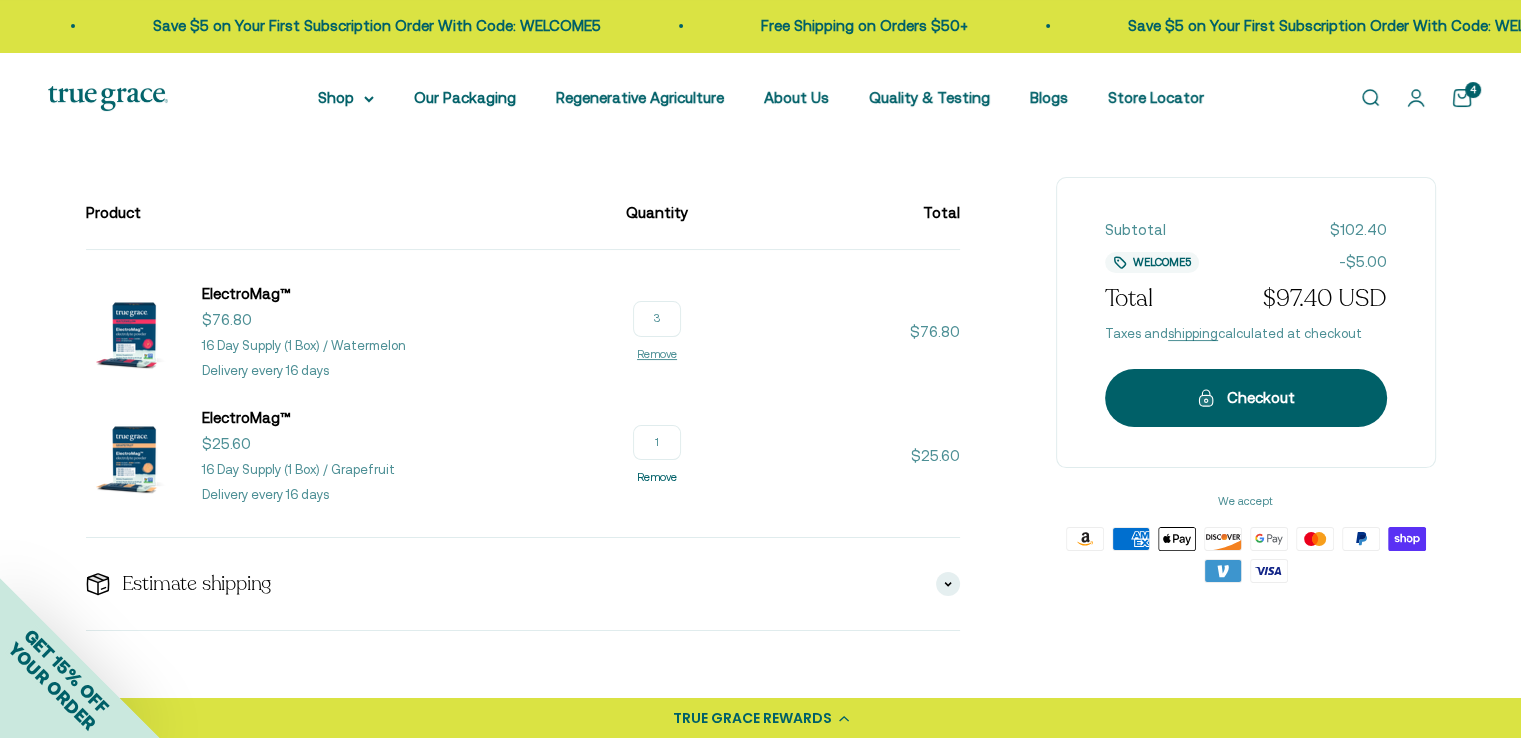 click on "Remove" at bounding box center (657, 477) 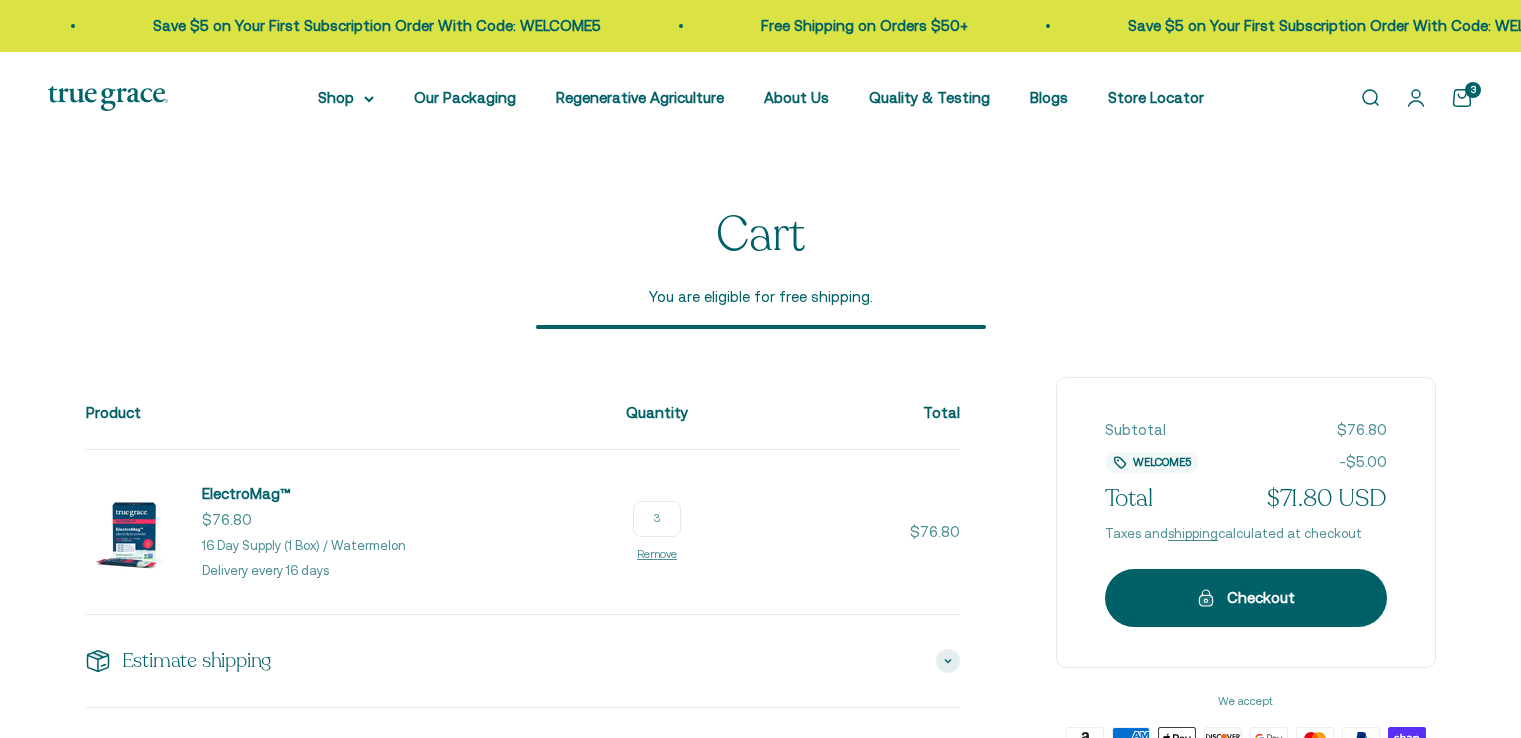 scroll, scrollTop: 0, scrollLeft: 0, axis: both 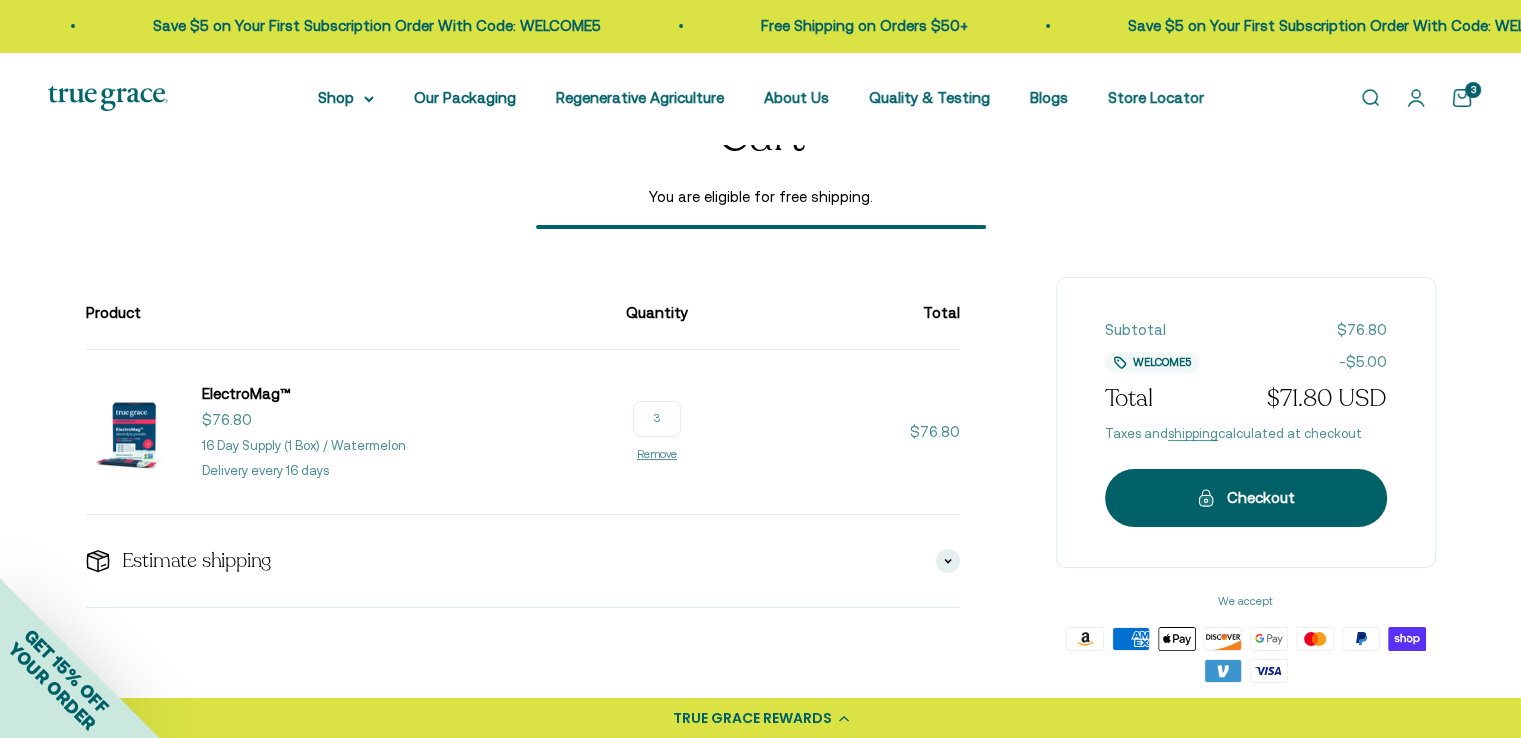click on "3" at bounding box center [657, 419] 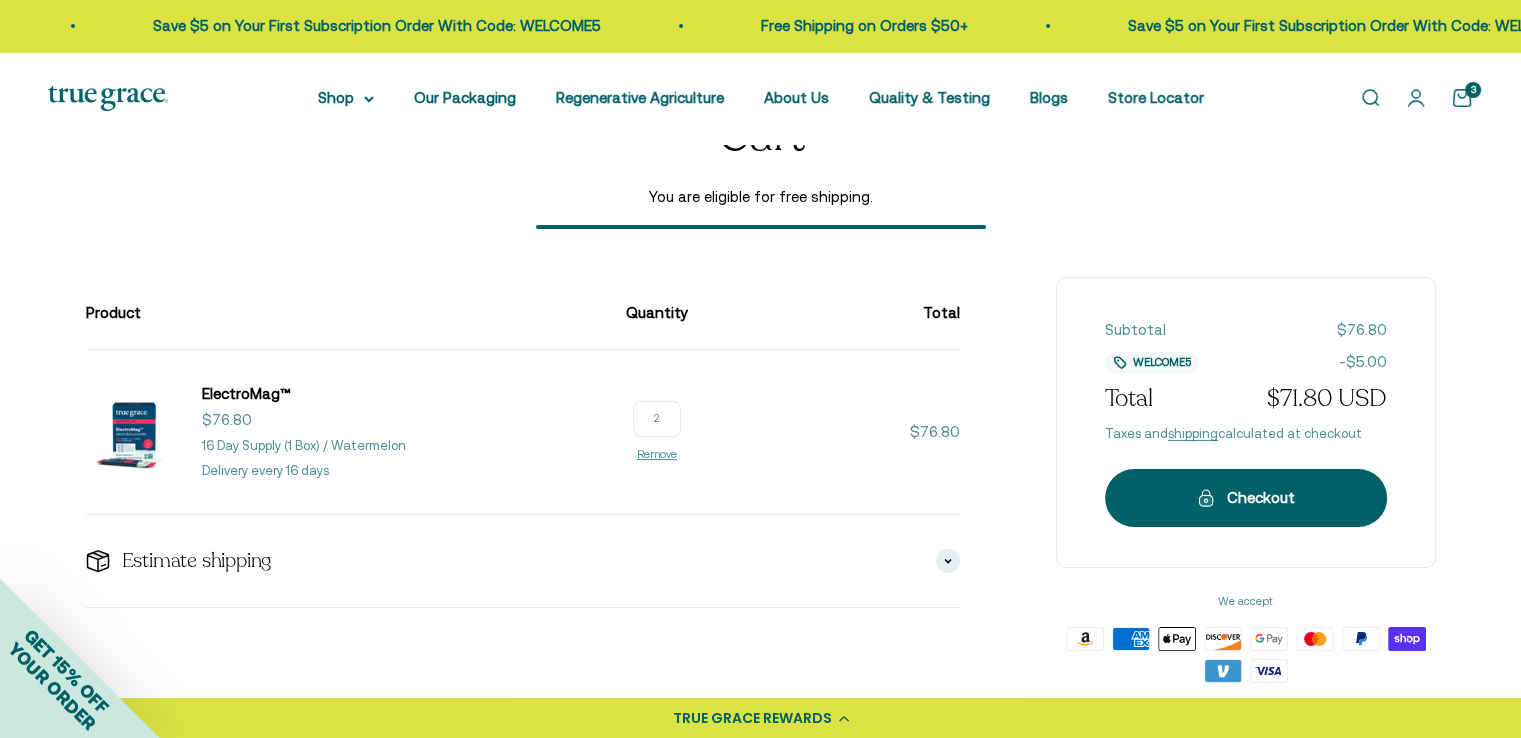 type on "2" 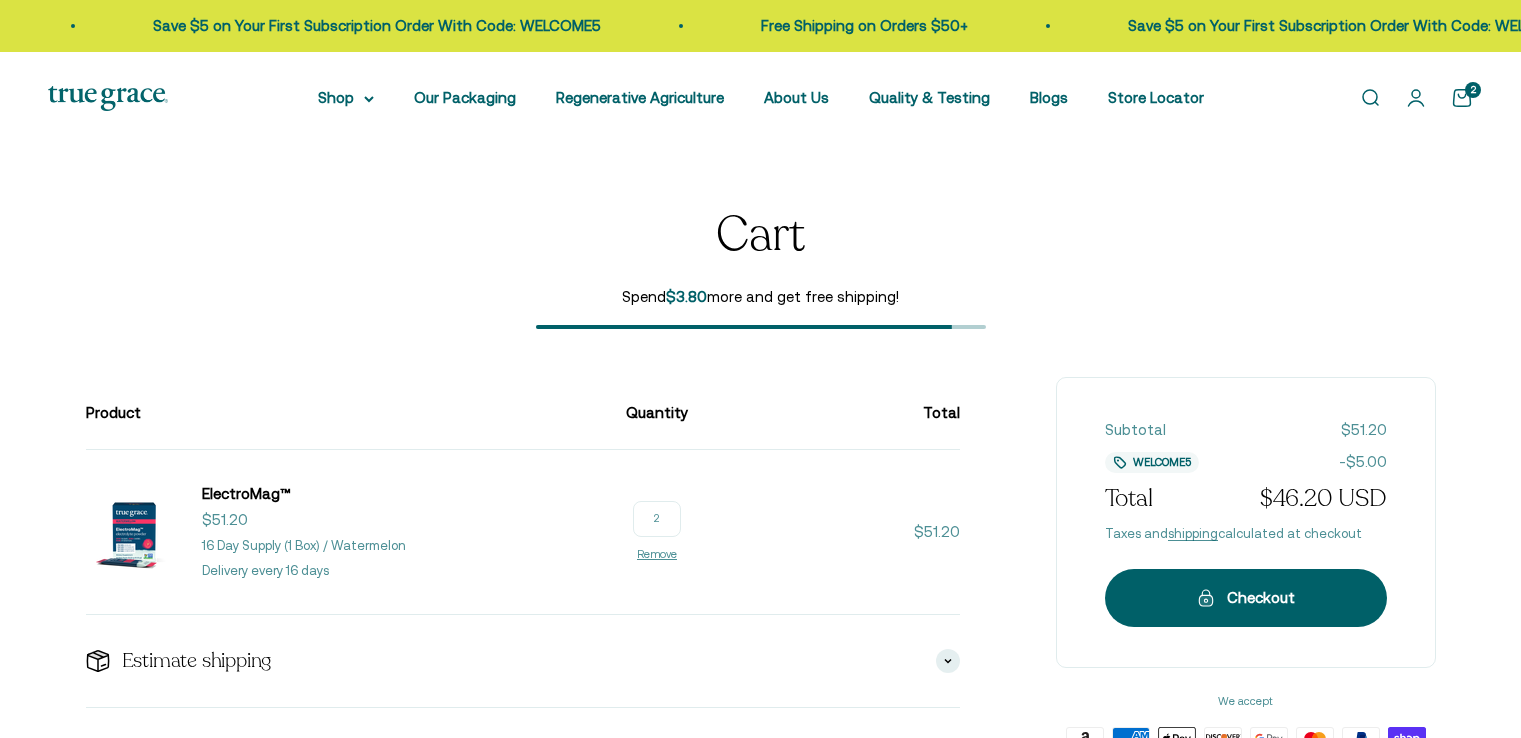 scroll, scrollTop: 0, scrollLeft: 0, axis: both 